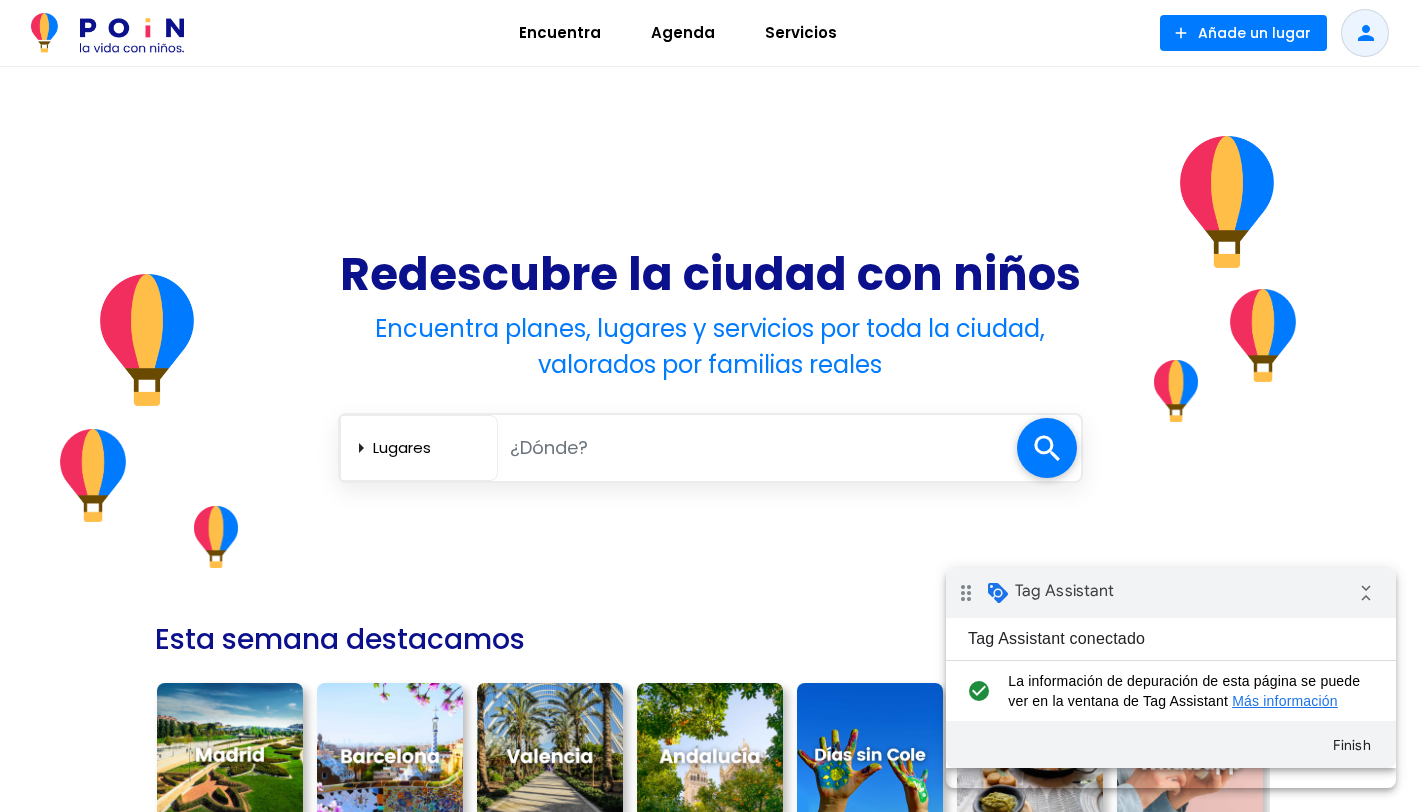 scroll, scrollTop: 0, scrollLeft: 0, axis: both 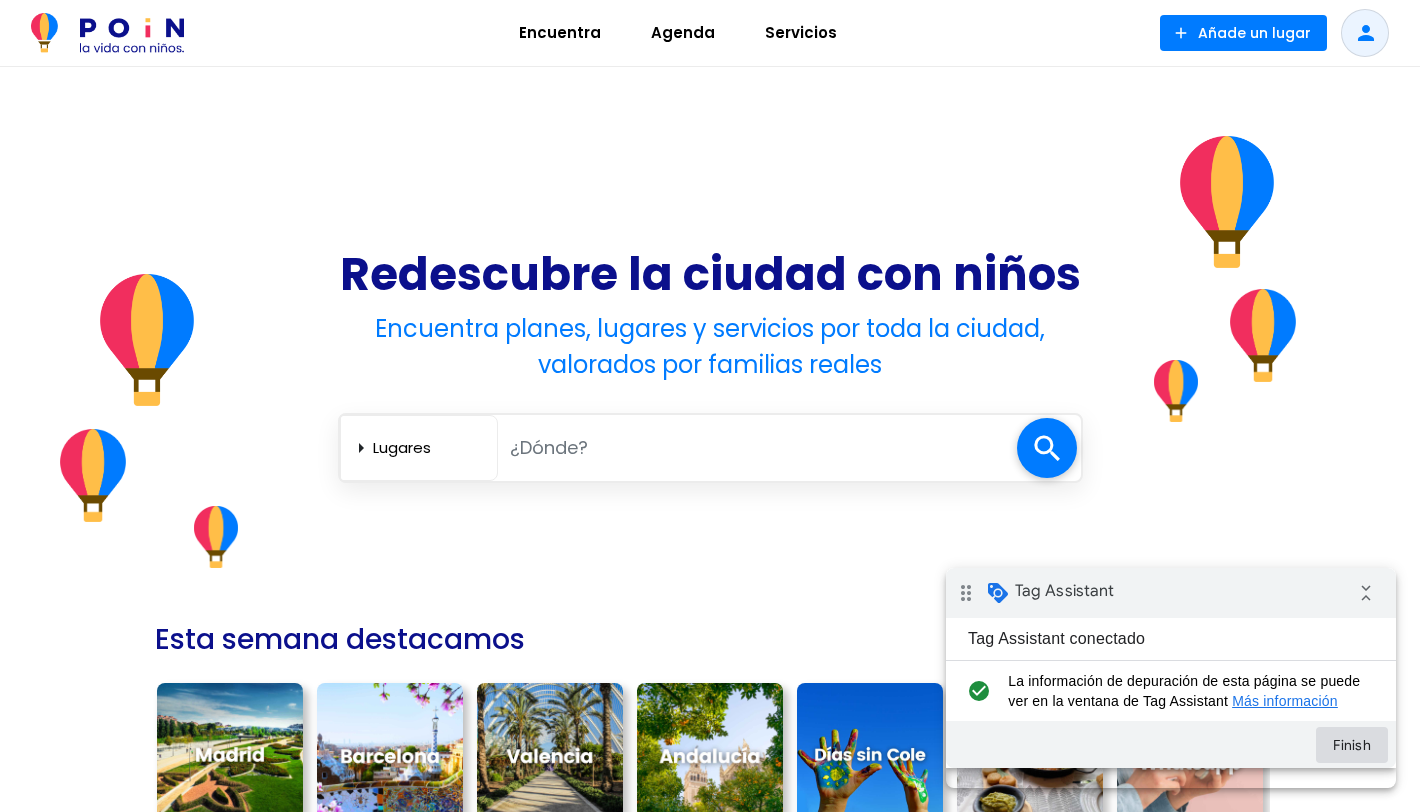 click on "Finish" at bounding box center [1352, 745] 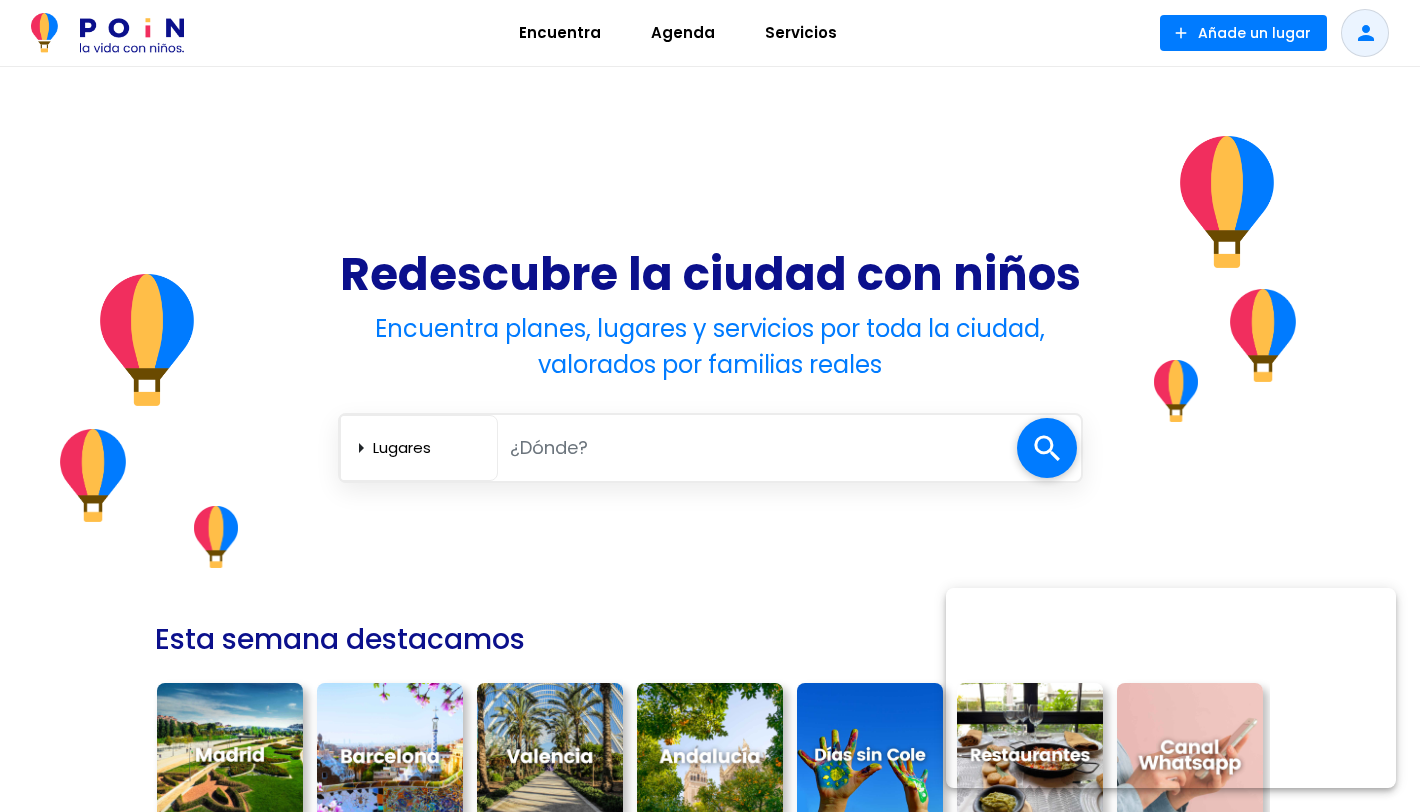 scroll, scrollTop: 0, scrollLeft: 0, axis: both 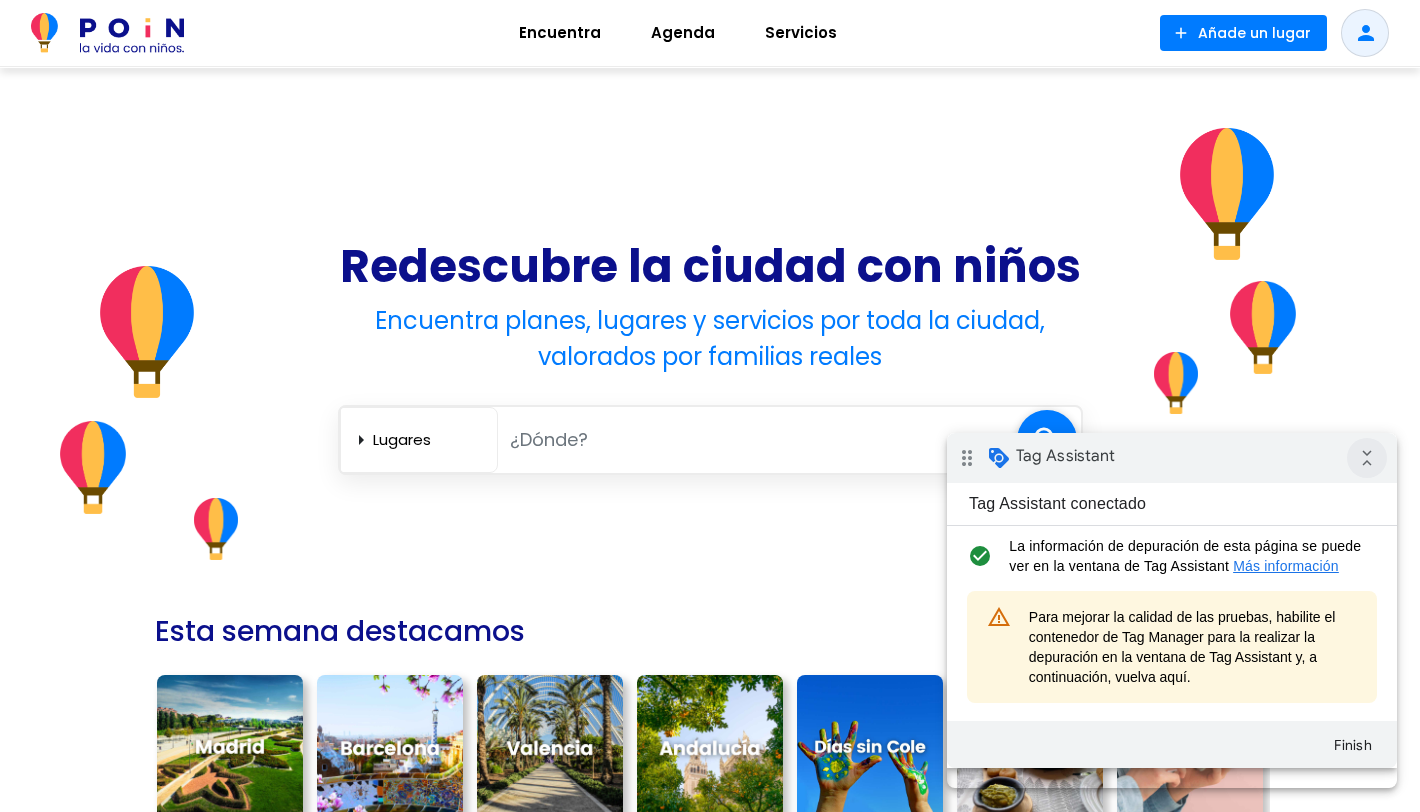 click on "collapse_all" at bounding box center (1367, 458) 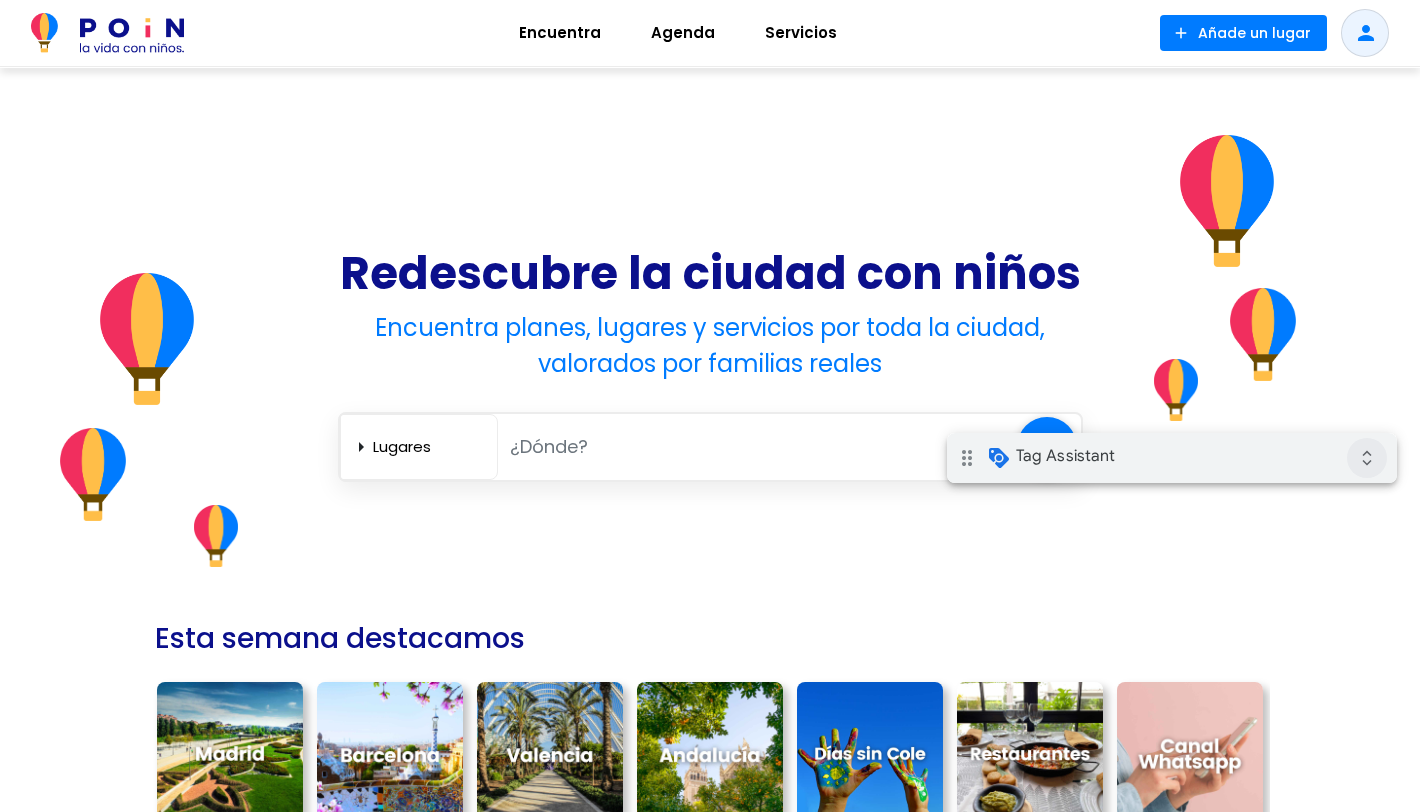 scroll, scrollTop: 4, scrollLeft: 0, axis: vertical 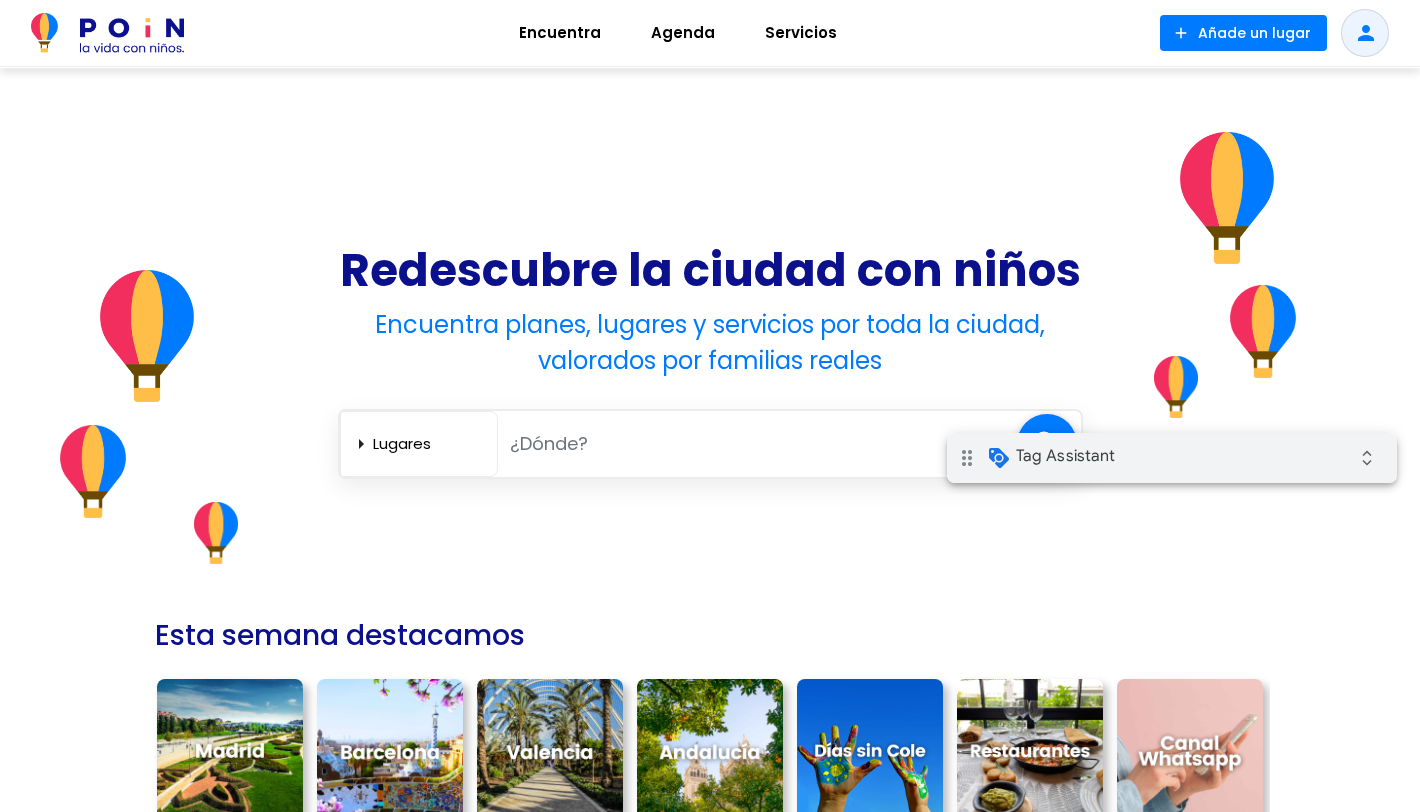 click on "drag_indicator Tag Assistant  expand_all" at bounding box center [1172, 458] 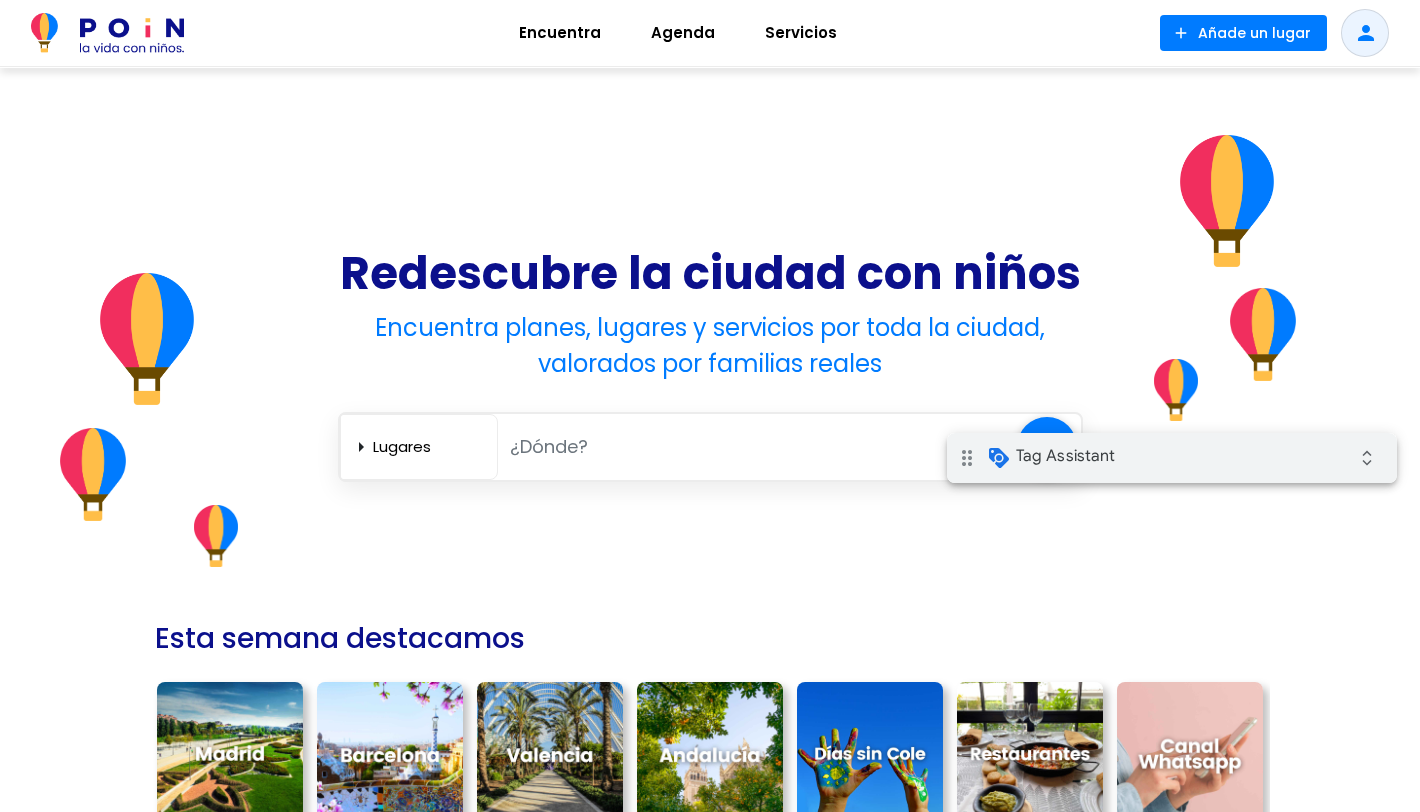 scroll, scrollTop: 0, scrollLeft: 0, axis: both 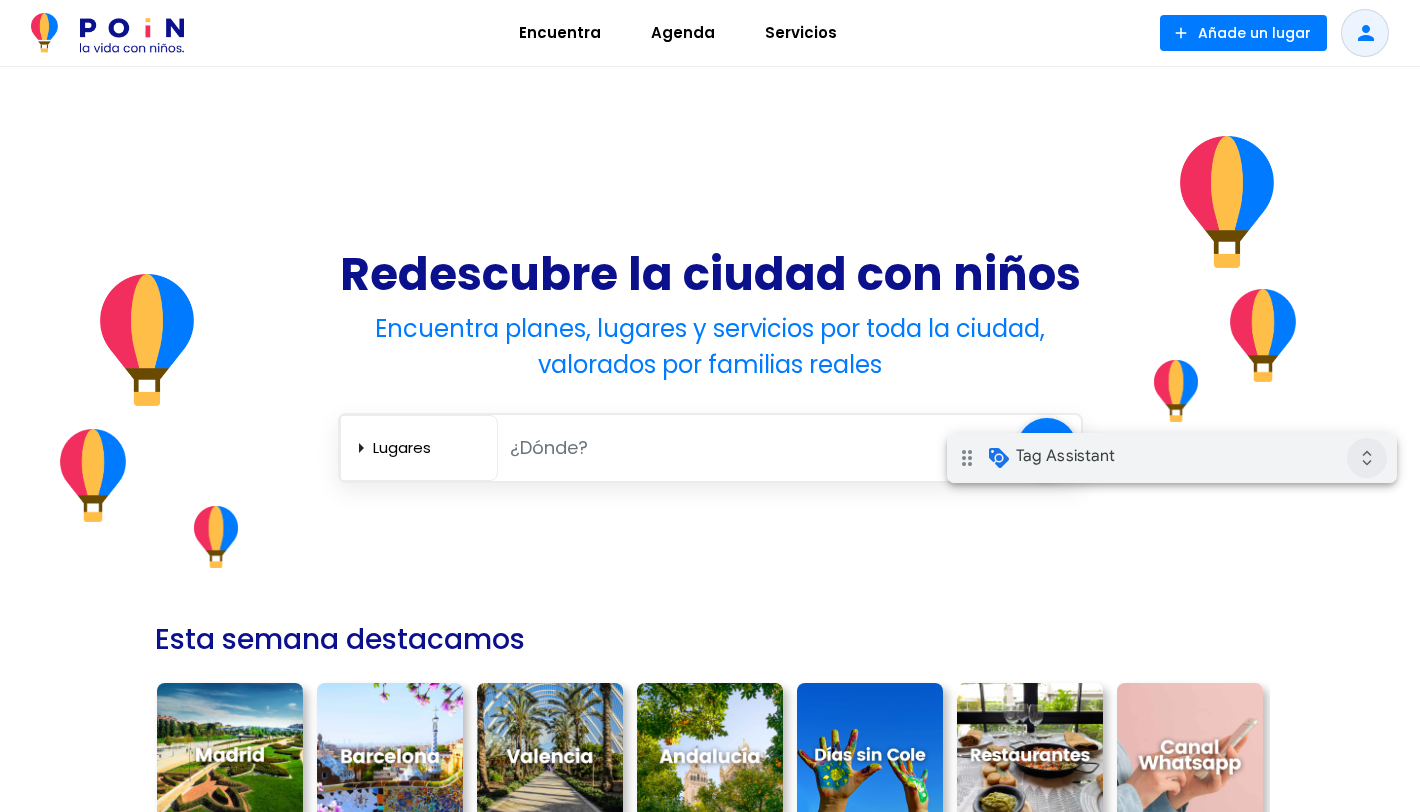 click on "expand_all" at bounding box center [1367, 458] 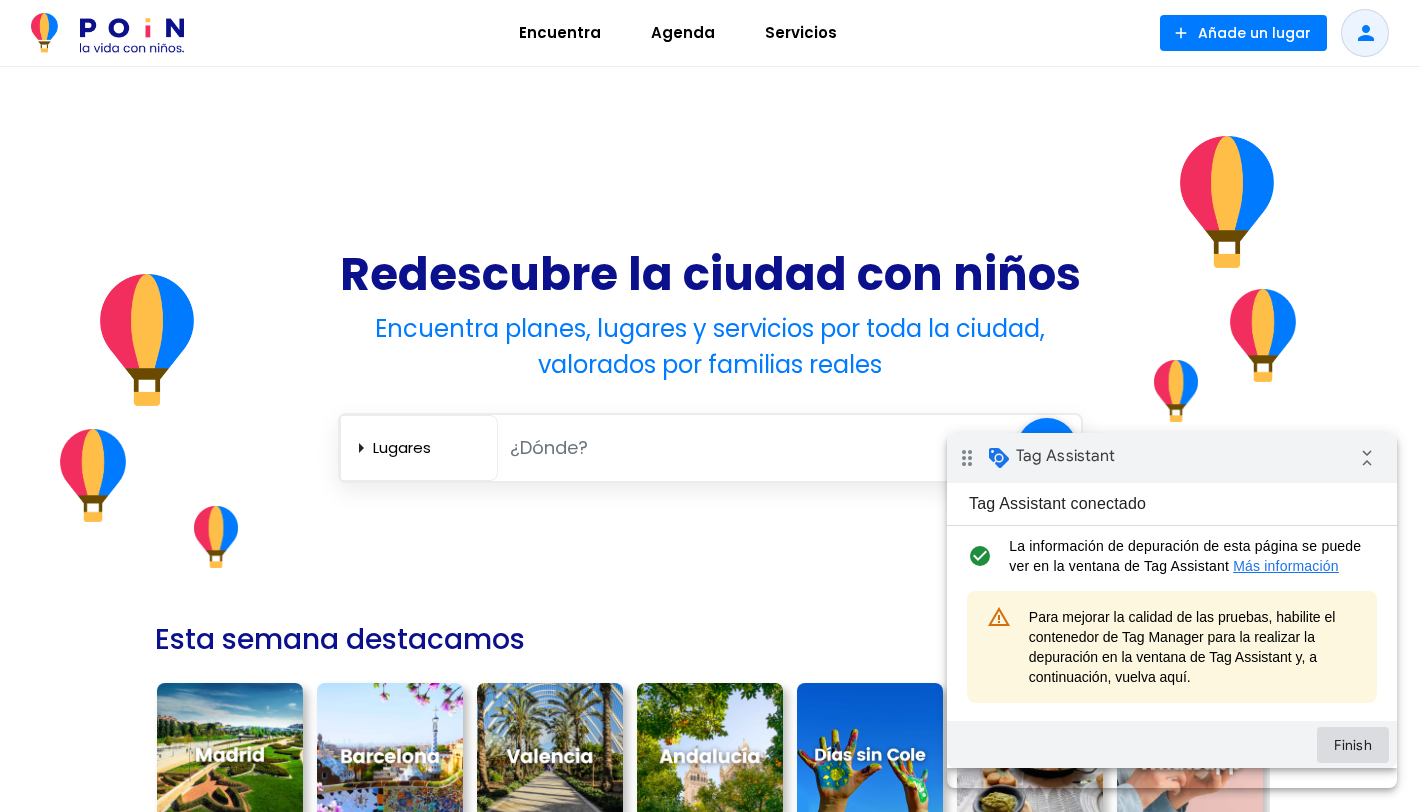 click on "Finish" at bounding box center [1353, 745] 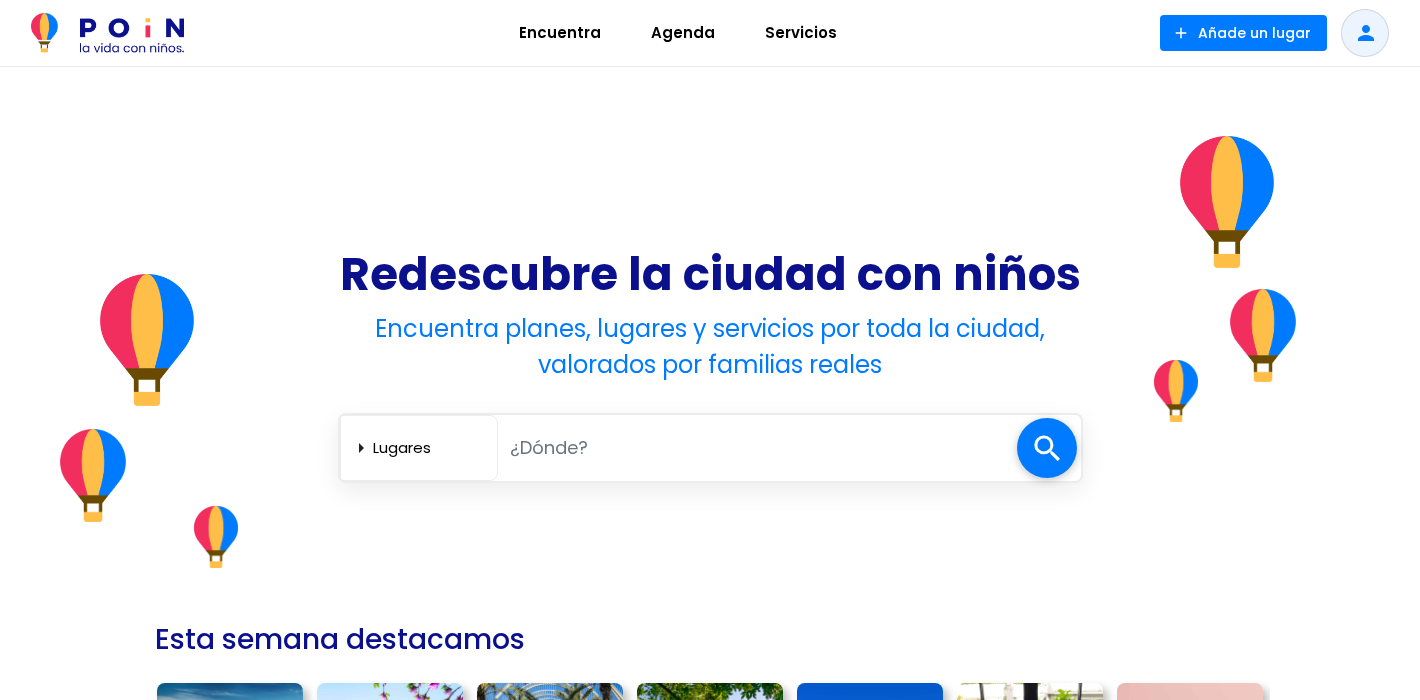 scroll, scrollTop: 0, scrollLeft: 0, axis: both 